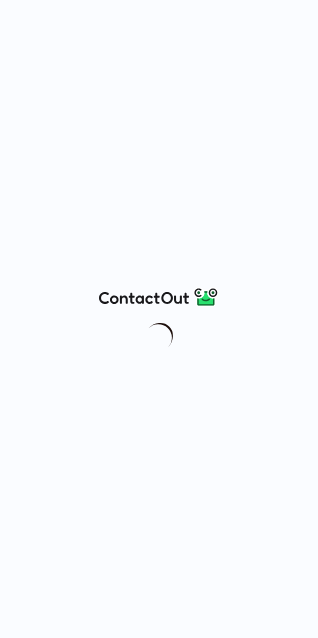 scroll, scrollTop: 0, scrollLeft: 0, axis: both 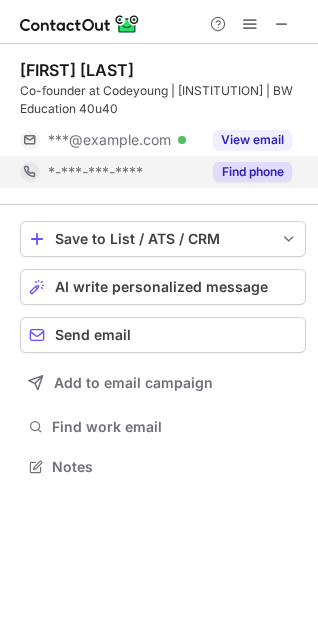 click on "Find phone" at bounding box center (252, 172) 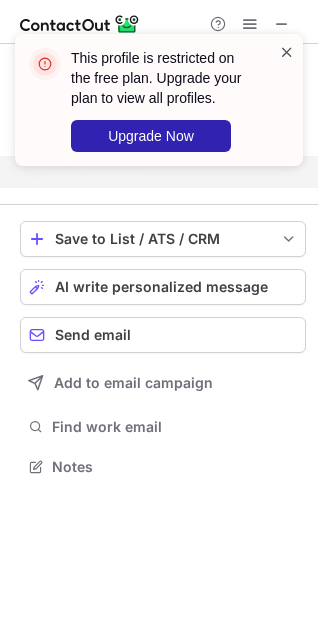 click at bounding box center (287, 52) 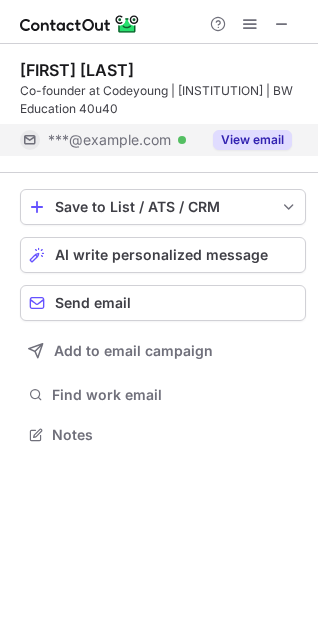 click on "View email" at bounding box center [252, 140] 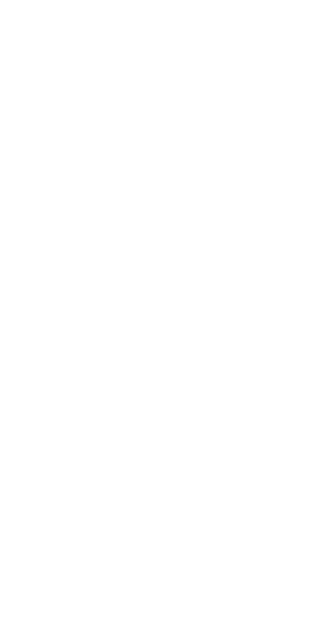 scroll, scrollTop: 0, scrollLeft: 0, axis: both 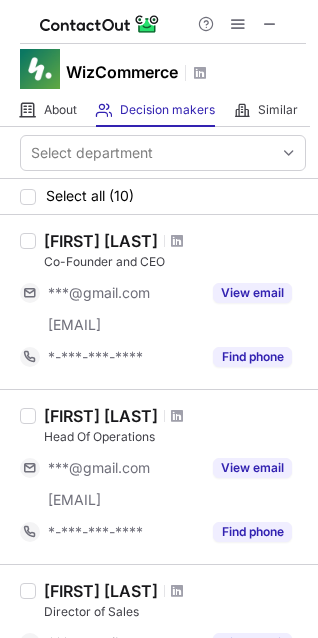 click at bounding box center [177, 241] 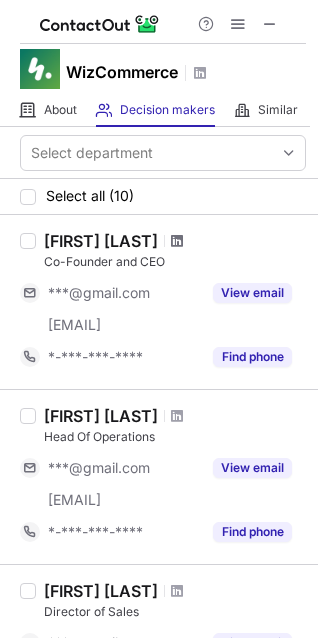click at bounding box center [177, 241] 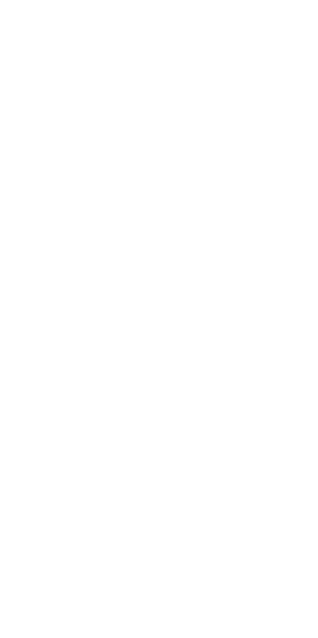 scroll, scrollTop: 0, scrollLeft: 0, axis: both 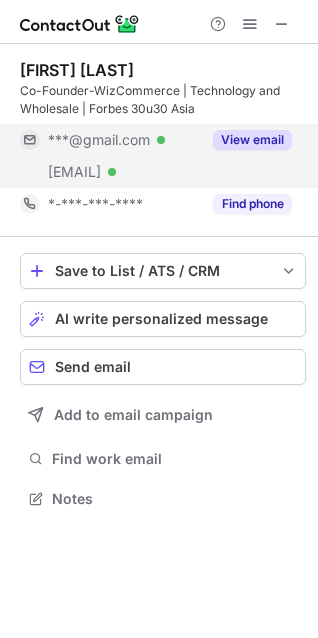 click on "View email" at bounding box center (252, 140) 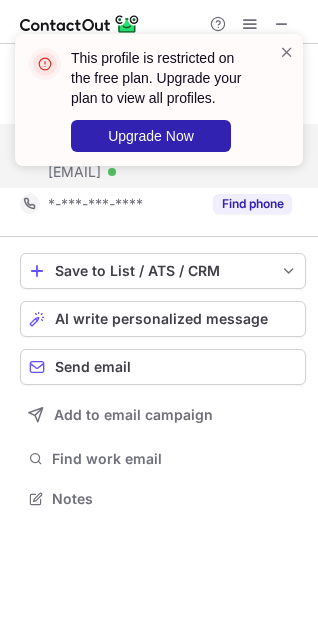 scroll, scrollTop: 440, scrollLeft: 318, axis: both 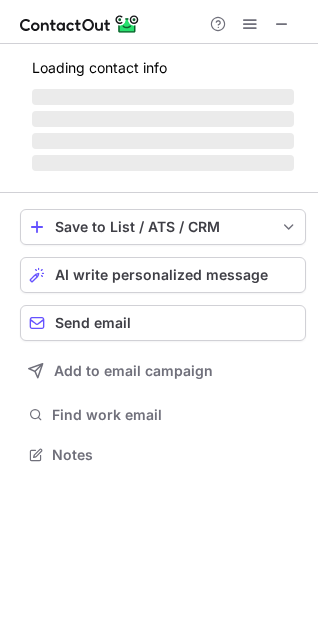 click on "‌" at bounding box center [163, 141] 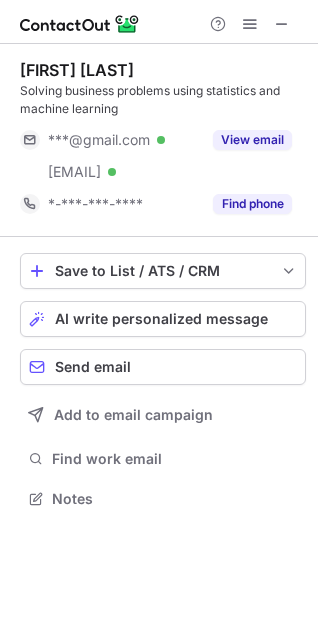 scroll, scrollTop: 10, scrollLeft: 9, axis: both 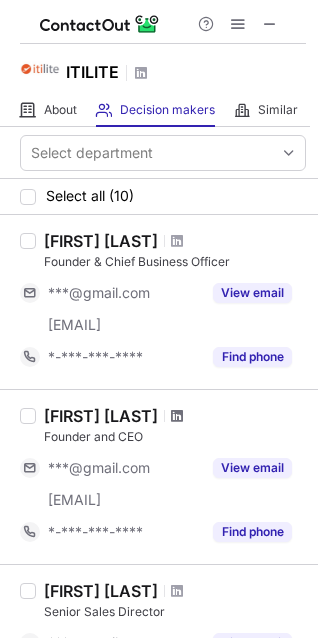 click at bounding box center [177, 416] 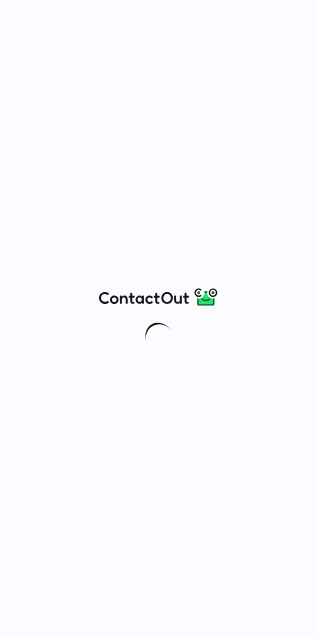 scroll, scrollTop: 0, scrollLeft: 0, axis: both 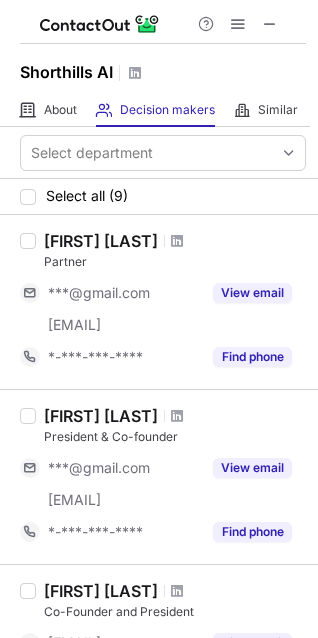 click at bounding box center [177, 416] 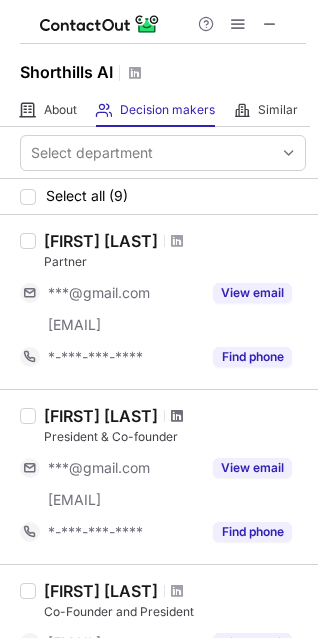 click at bounding box center (177, 416) 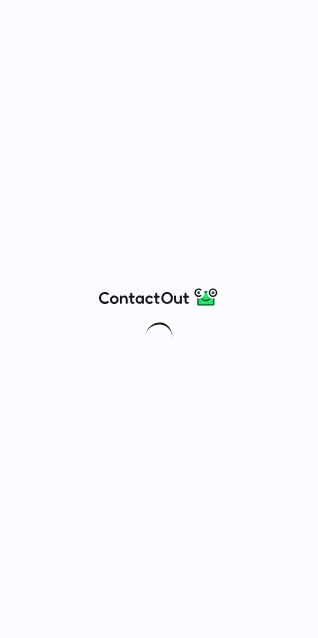 scroll, scrollTop: 0, scrollLeft: 0, axis: both 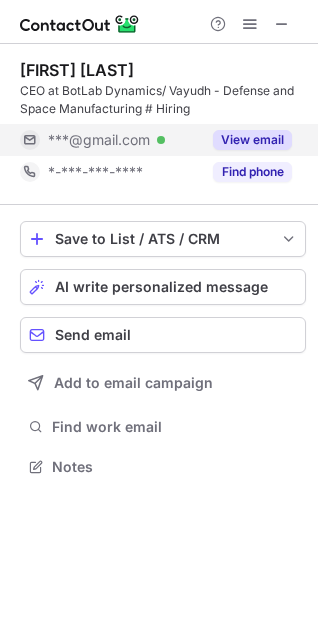 click on "View email" at bounding box center (252, 140) 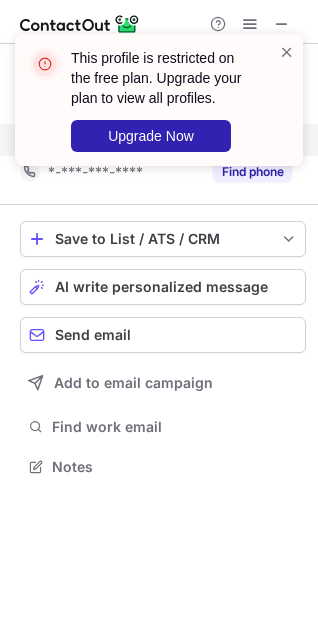 scroll, scrollTop: 440, scrollLeft: 318, axis: both 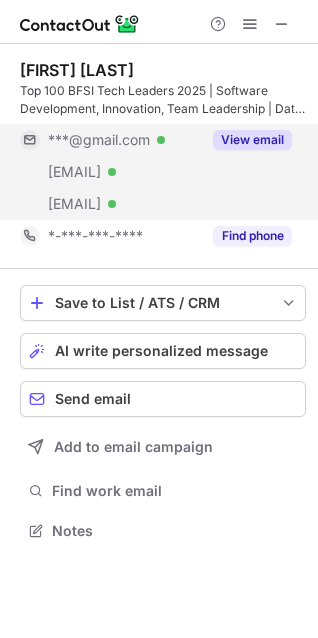 click on "View email" at bounding box center (252, 140) 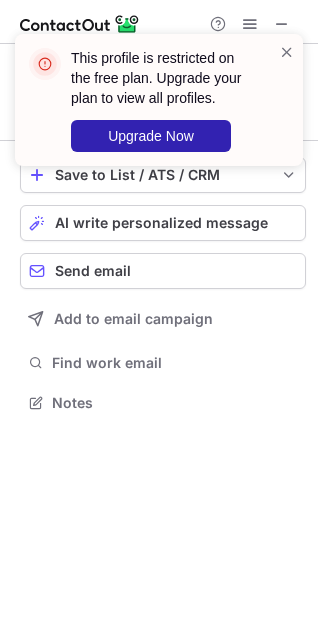 scroll, scrollTop: 440, scrollLeft: 318, axis: both 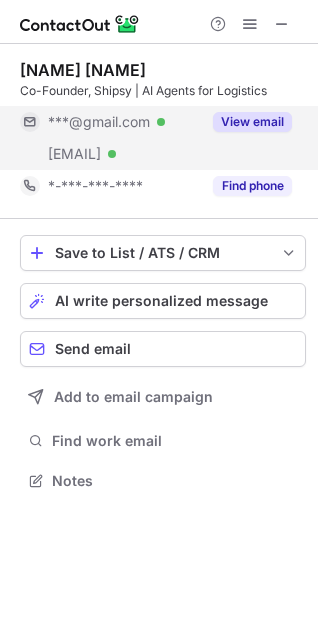 click on "View email" at bounding box center [252, 122] 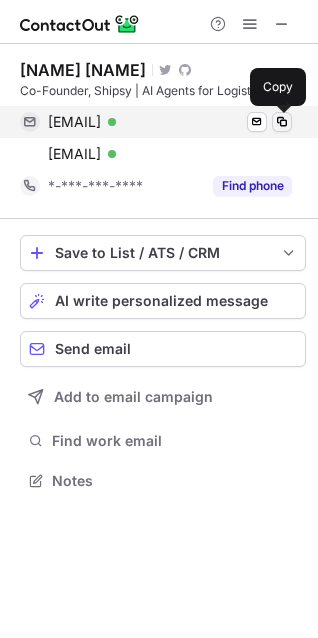 click at bounding box center [282, 122] 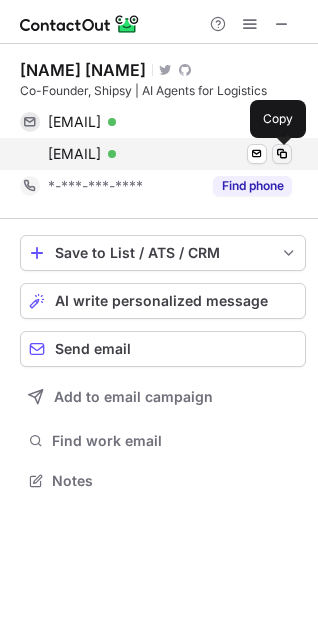 click at bounding box center (282, 154) 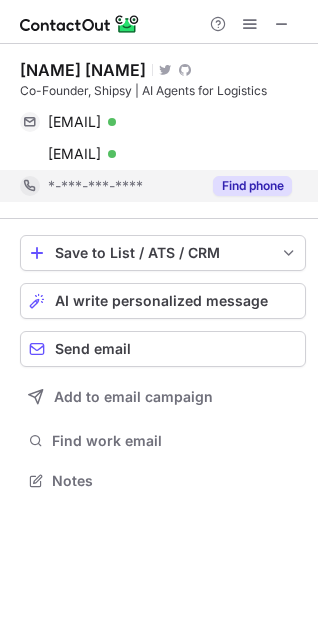 click on "Find phone" at bounding box center (252, 186) 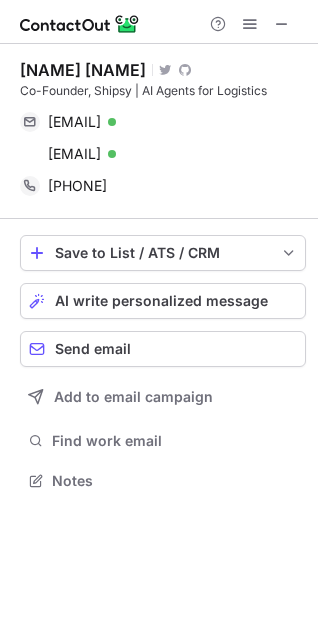 scroll, scrollTop: 466, scrollLeft: 318, axis: both 